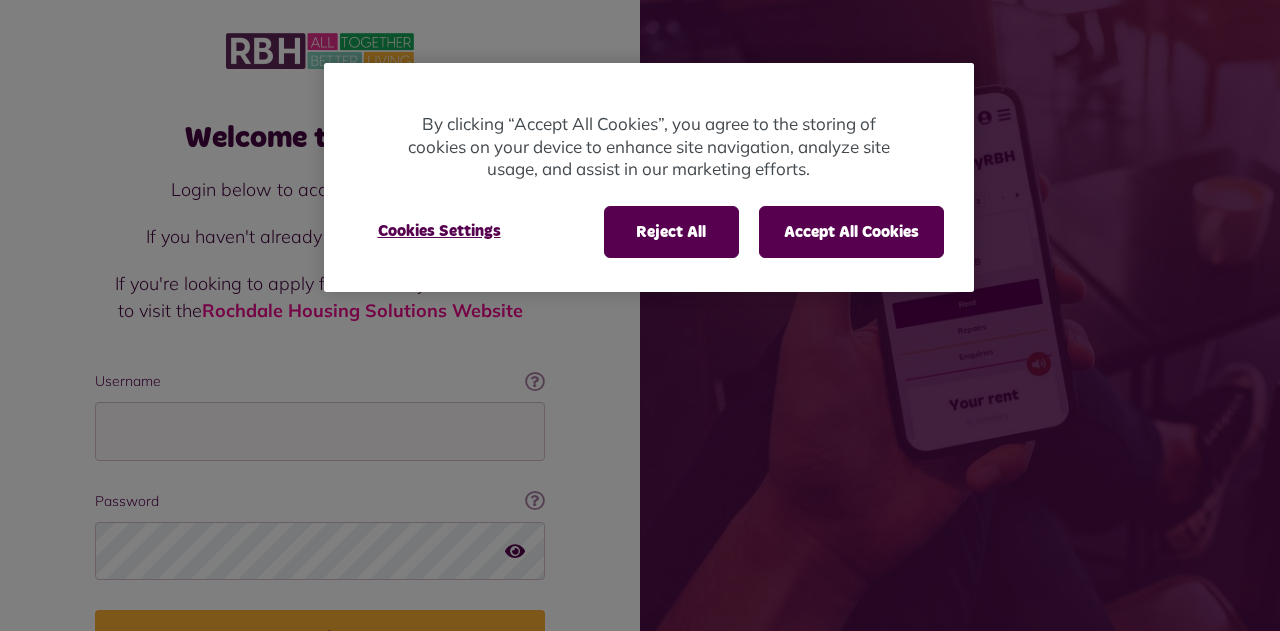 scroll, scrollTop: 0, scrollLeft: 0, axis: both 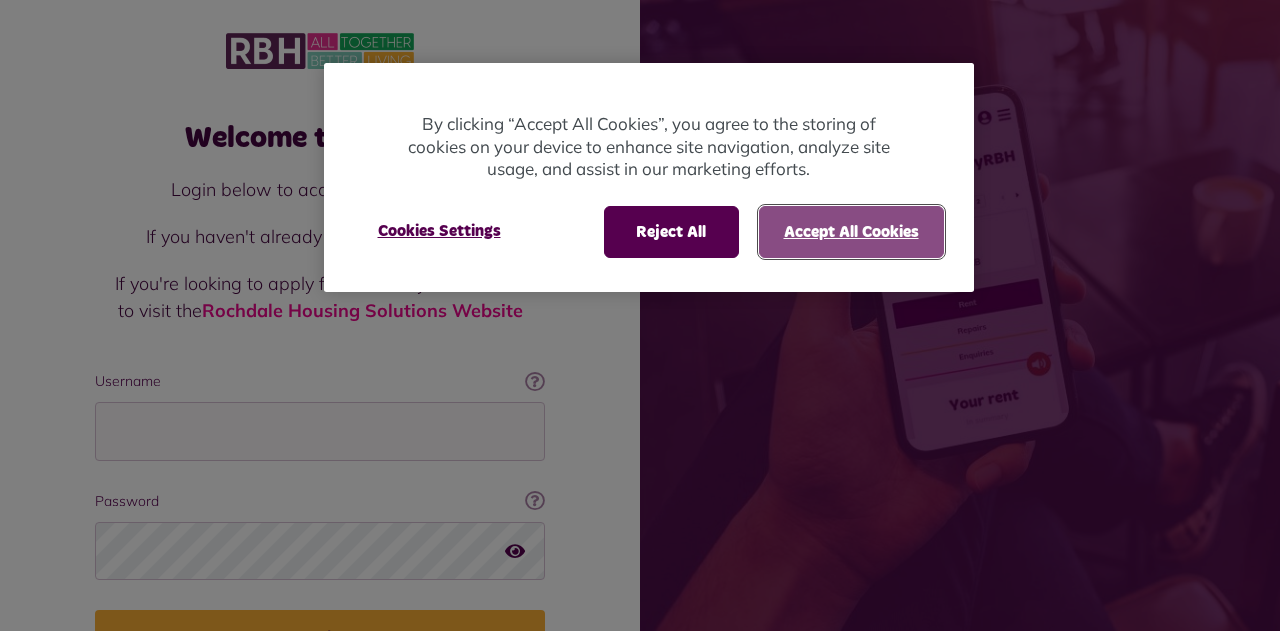 click on "Accept All Cookies" at bounding box center (851, 232) 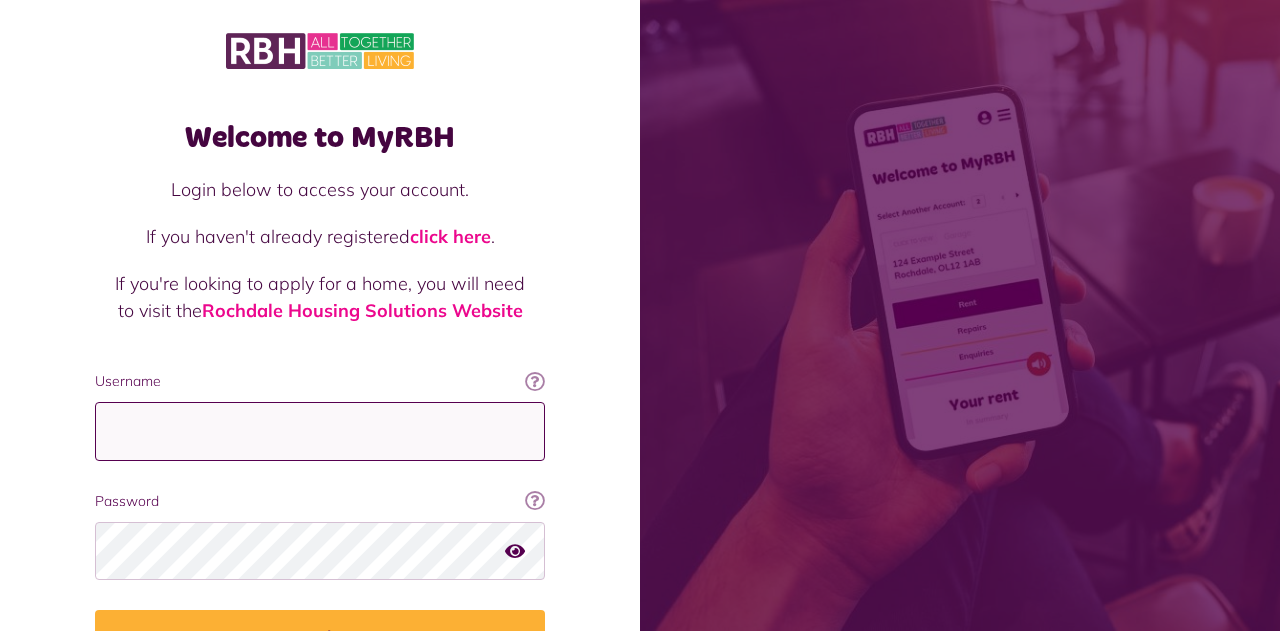 click on "Username" at bounding box center (320, 431) 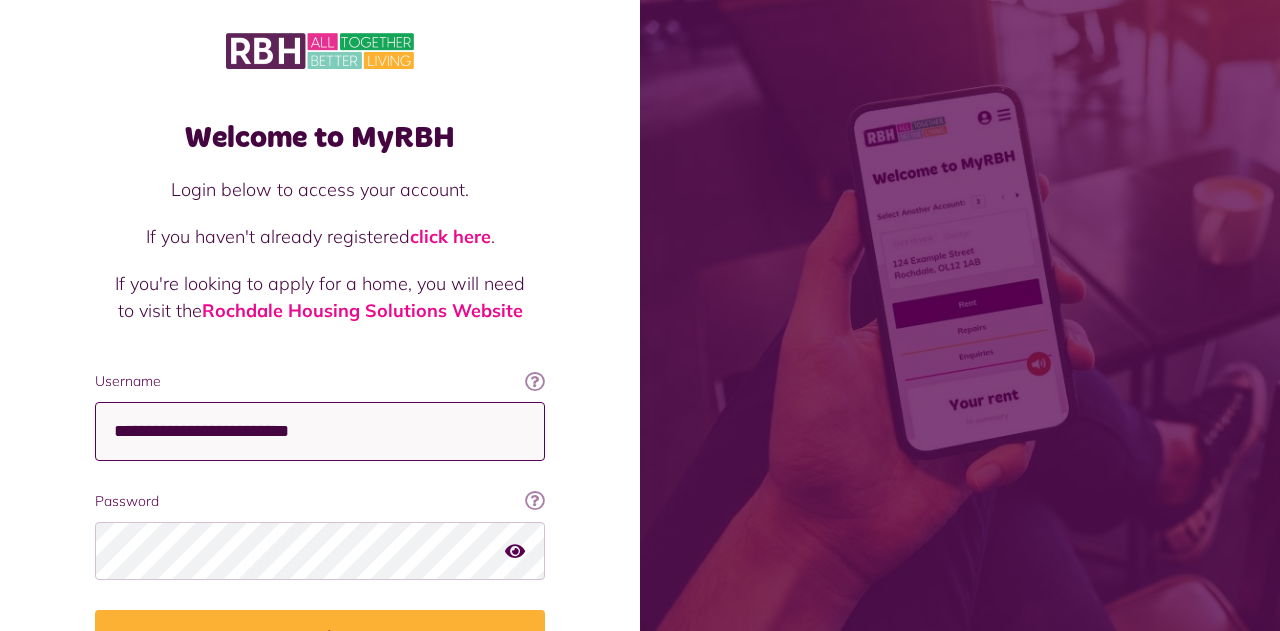 type on "**********" 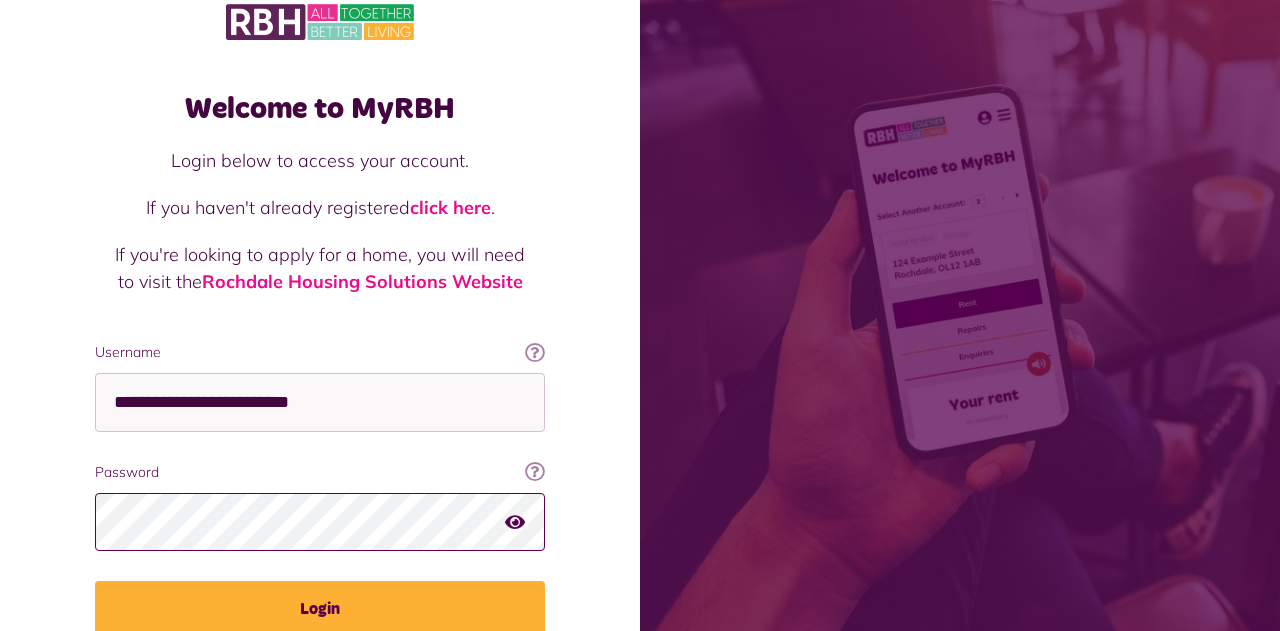 scroll, scrollTop: 31, scrollLeft: 0, axis: vertical 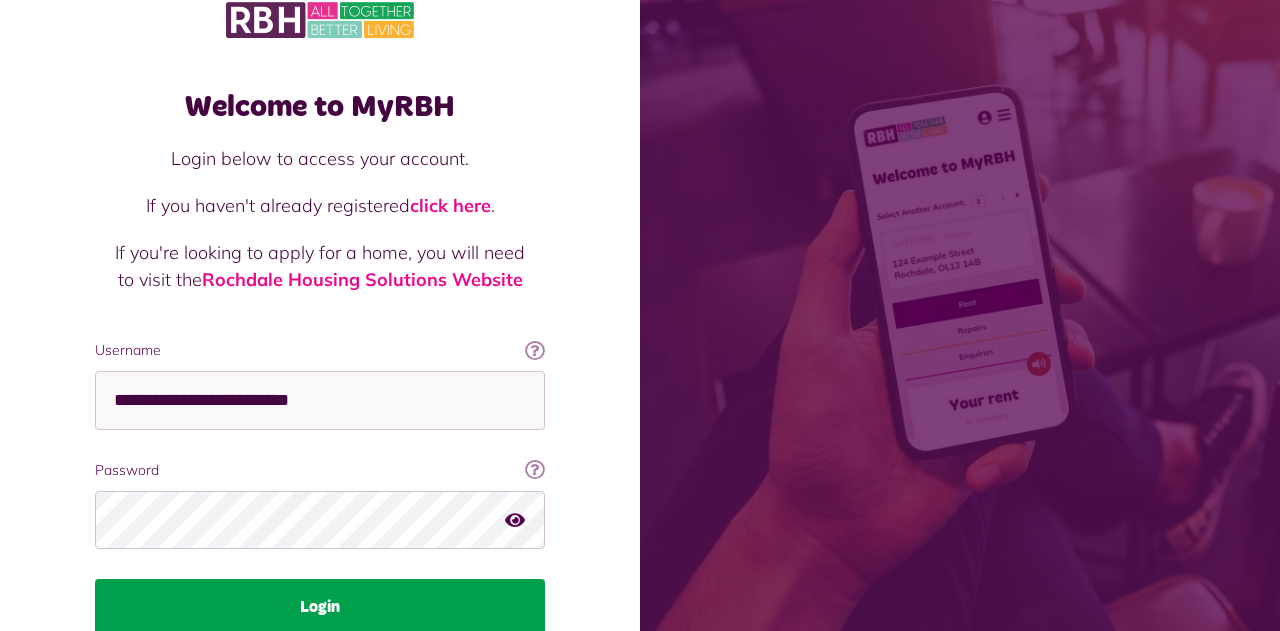 click on "Login" at bounding box center (320, 607) 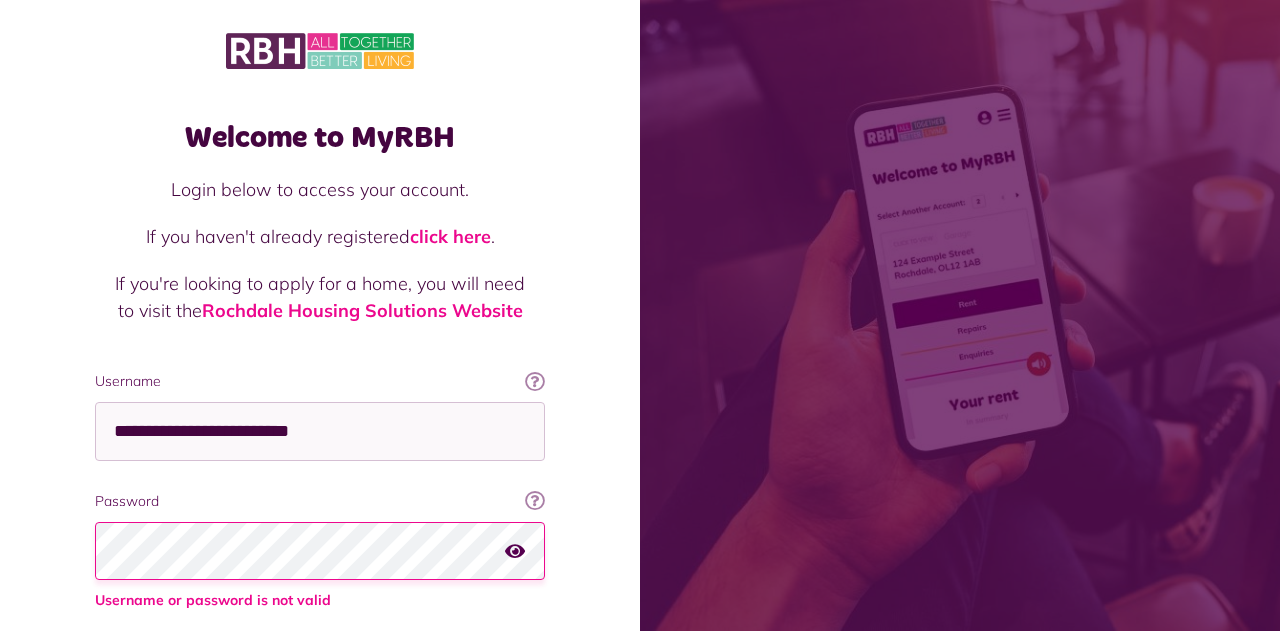 scroll, scrollTop: 0, scrollLeft: 0, axis: both 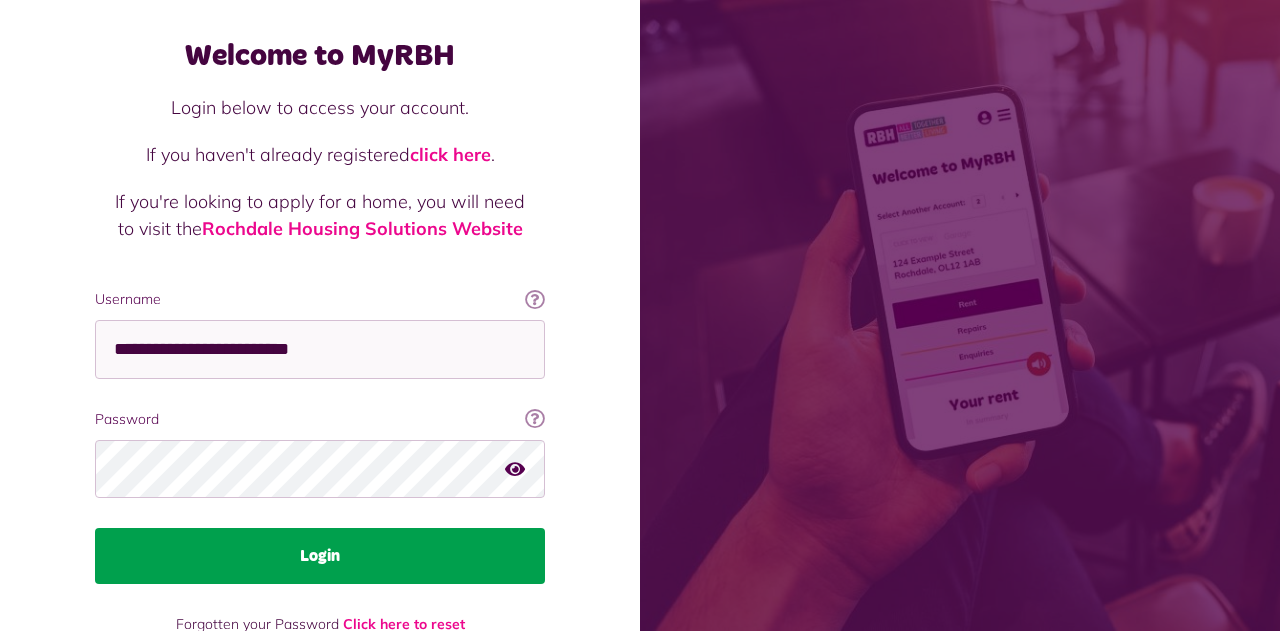 click on "Login" at bounding box center [320, 556] 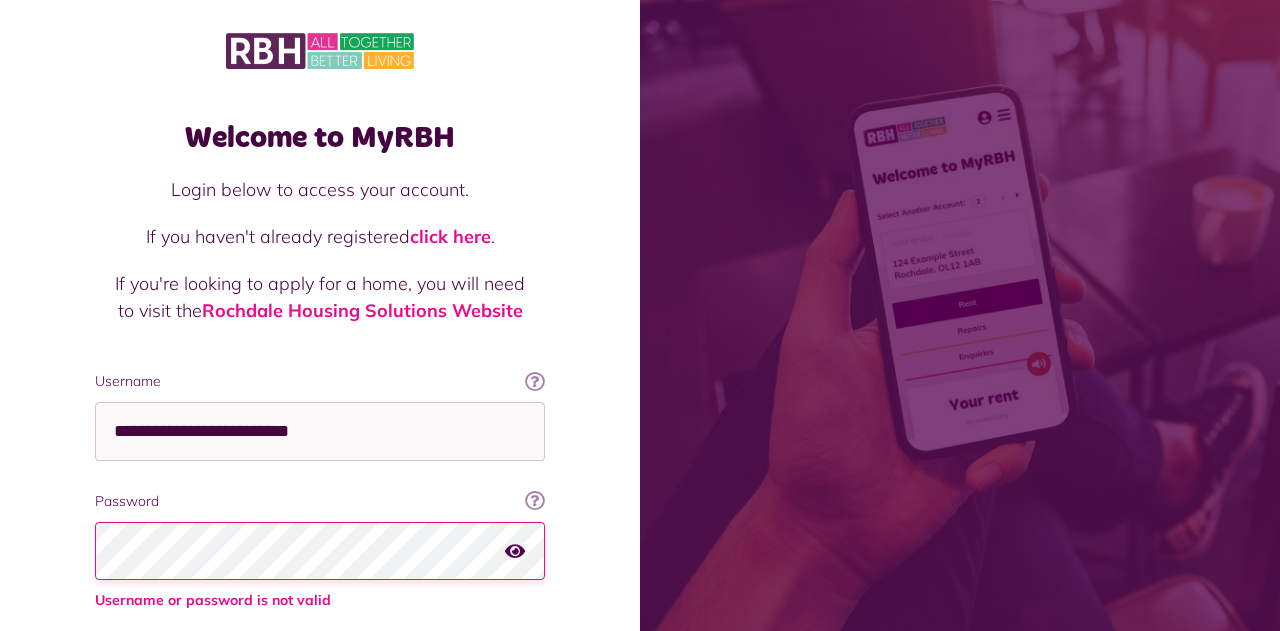 scroll, scrollTop: 0, scrollLeft: 0, axis: both 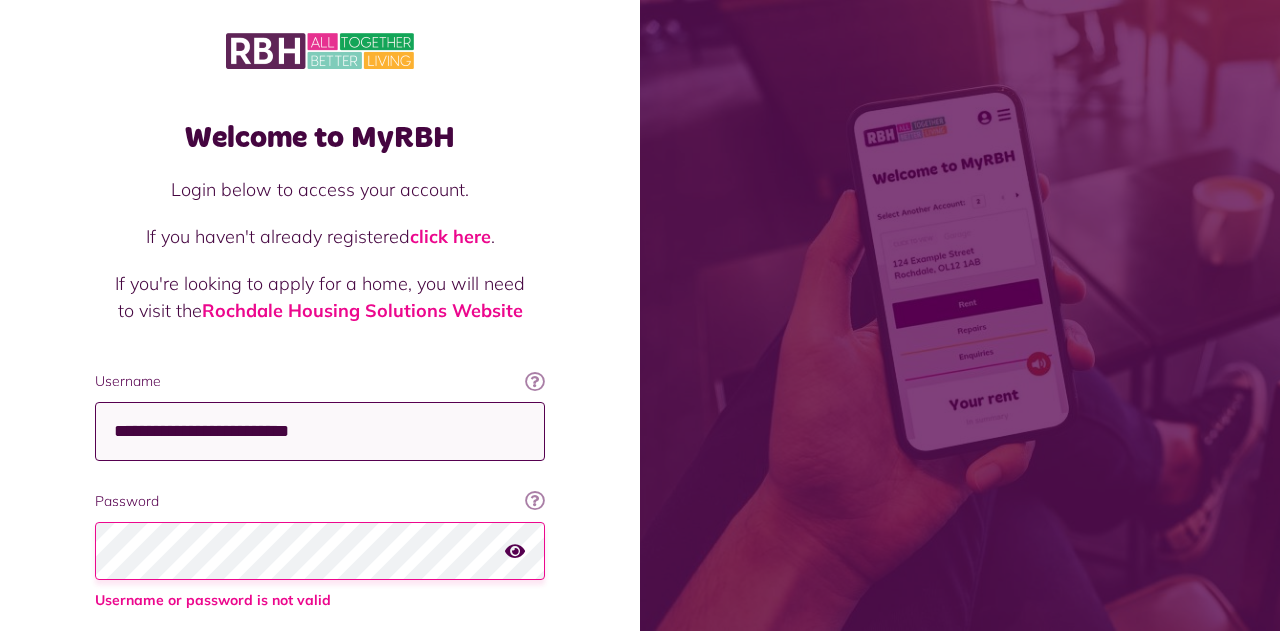 click on "**********" at bounding box center [320, 431] 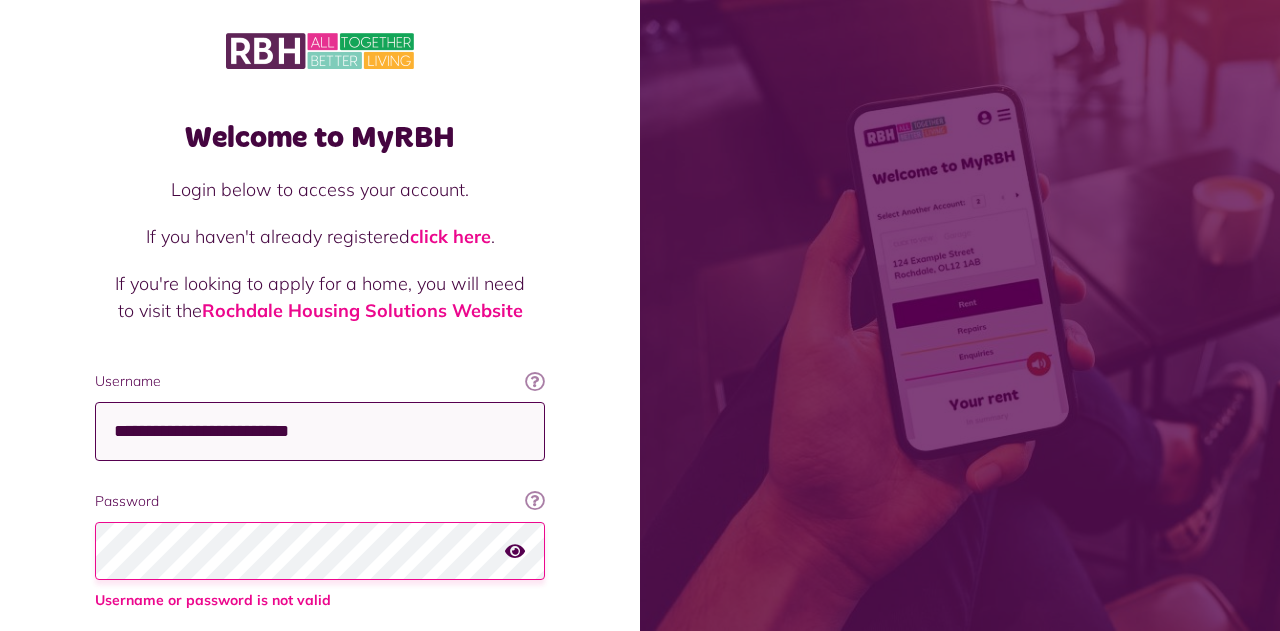 type on "**********" 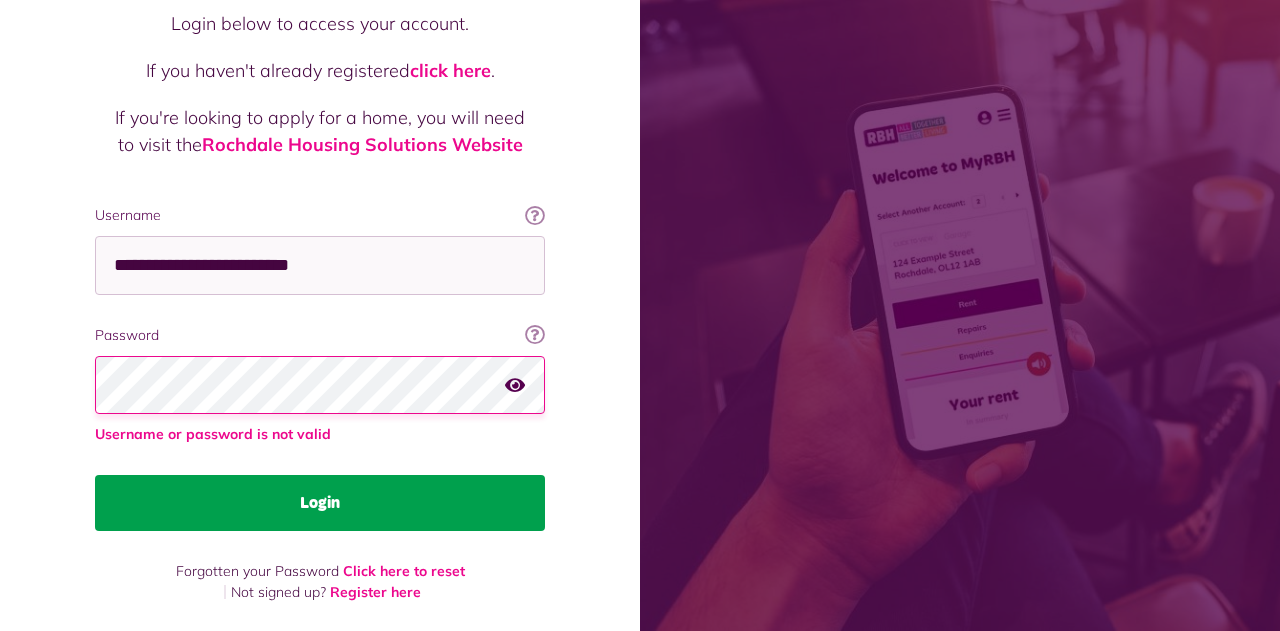 scroll, scrollTop: 136, scrollLeft: 0, axis: vertical 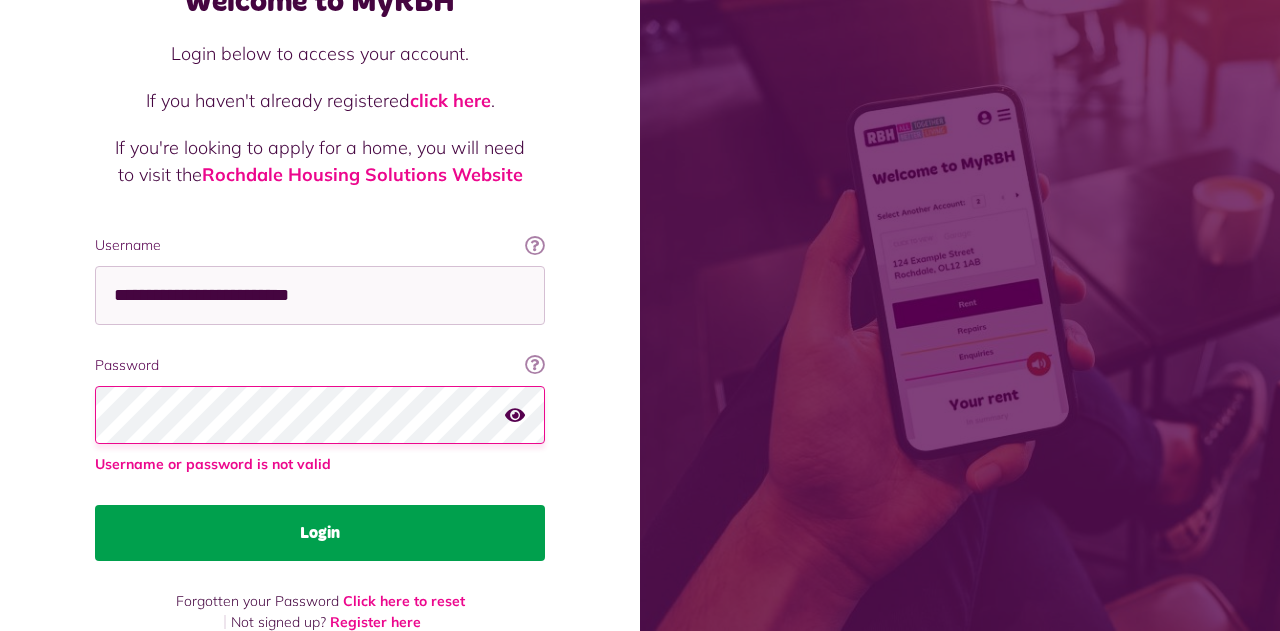 click on "Login" at bounding box center (320, 533) 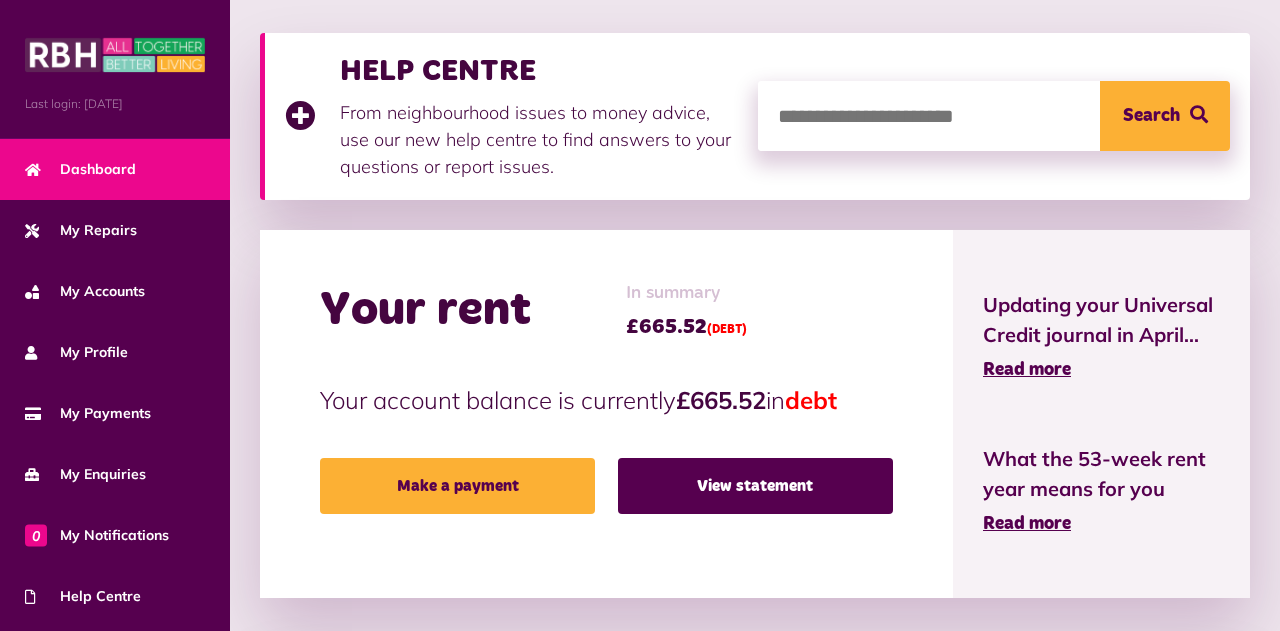 scroll, scrollTop: 239, scrollLeft: 0, axis: vertical 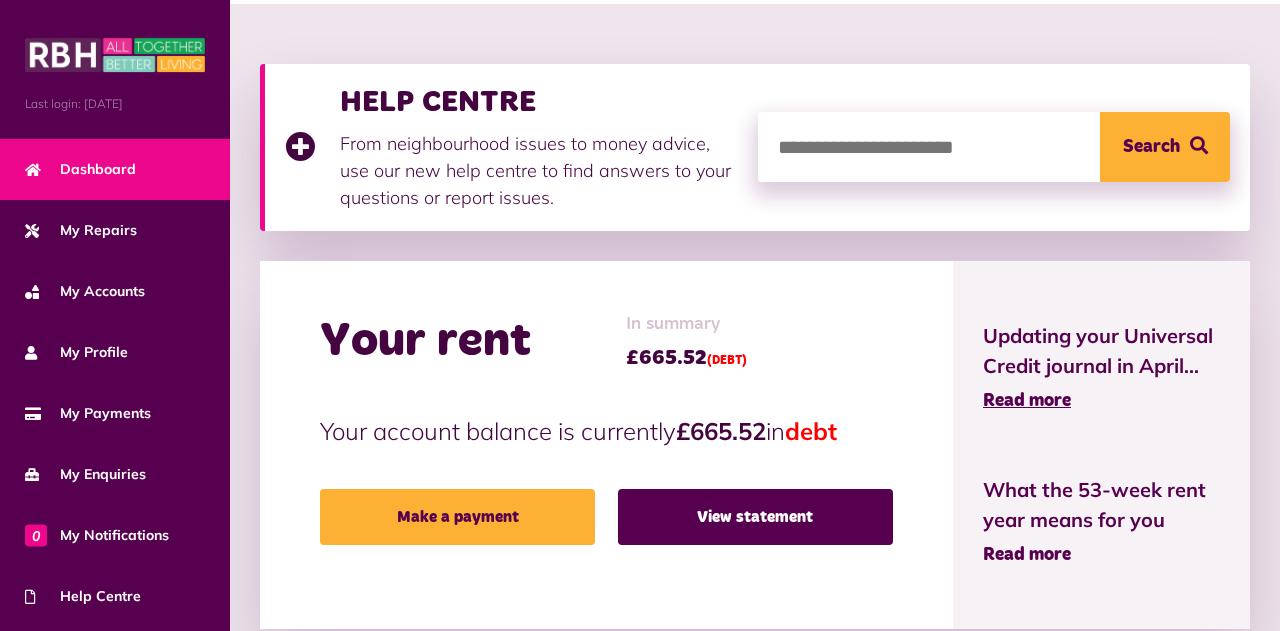 click on "Read more" at bounding box center [1027, 555] 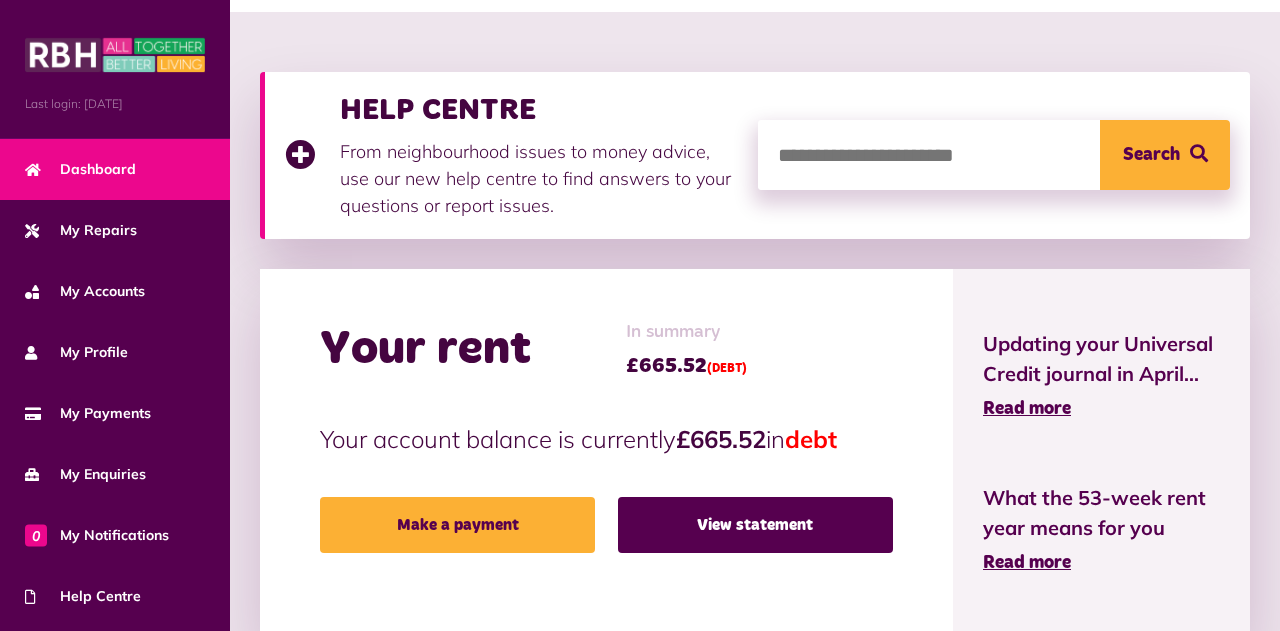 scroll, scrollTop: 208, scrollLeft: 0, axis: vertical 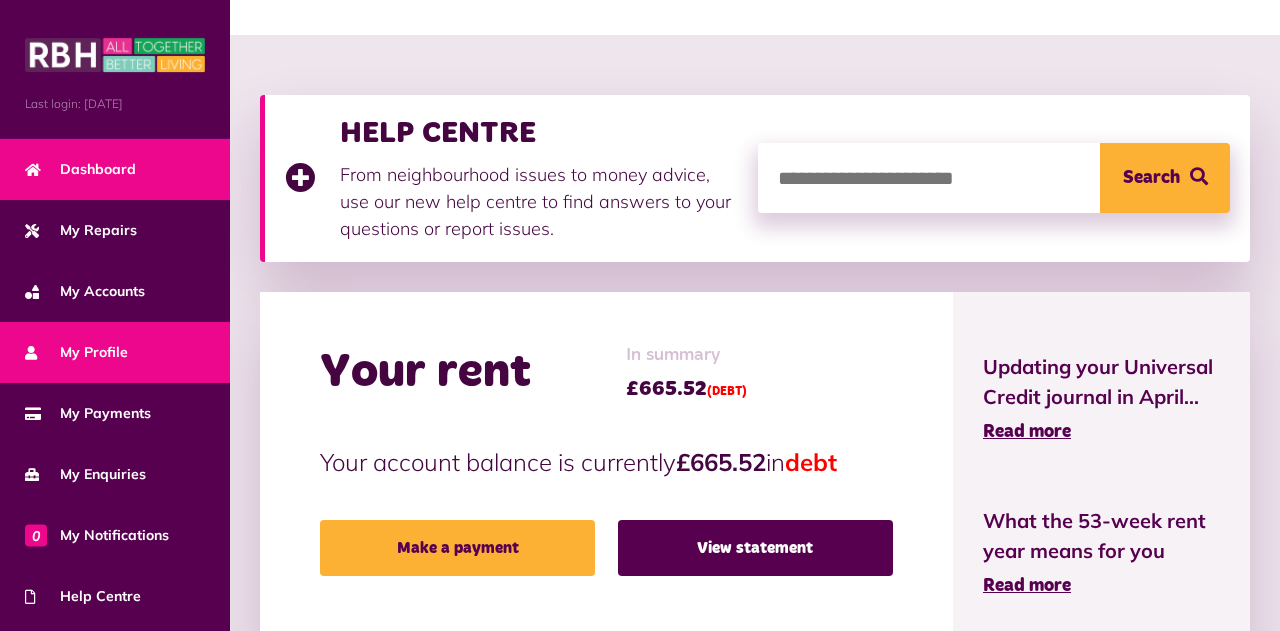 click on "My Profile" at bounding box center [76, 352] 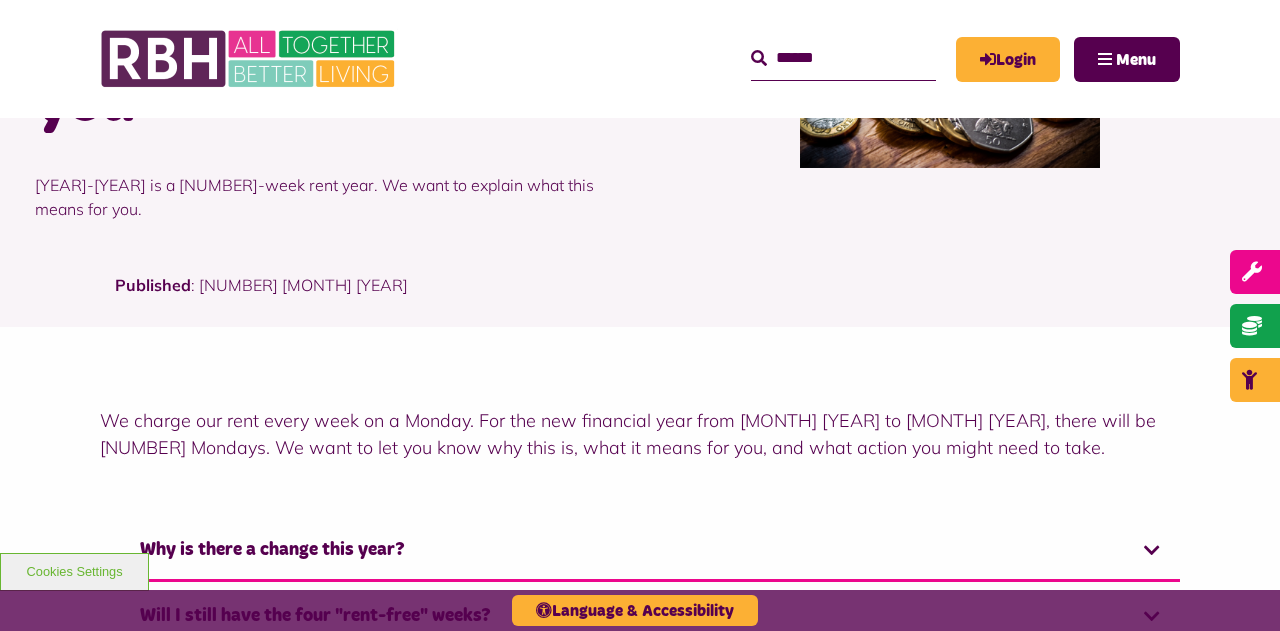 scroll, scrollTop: 0, scrollLeft: 0, axis: both 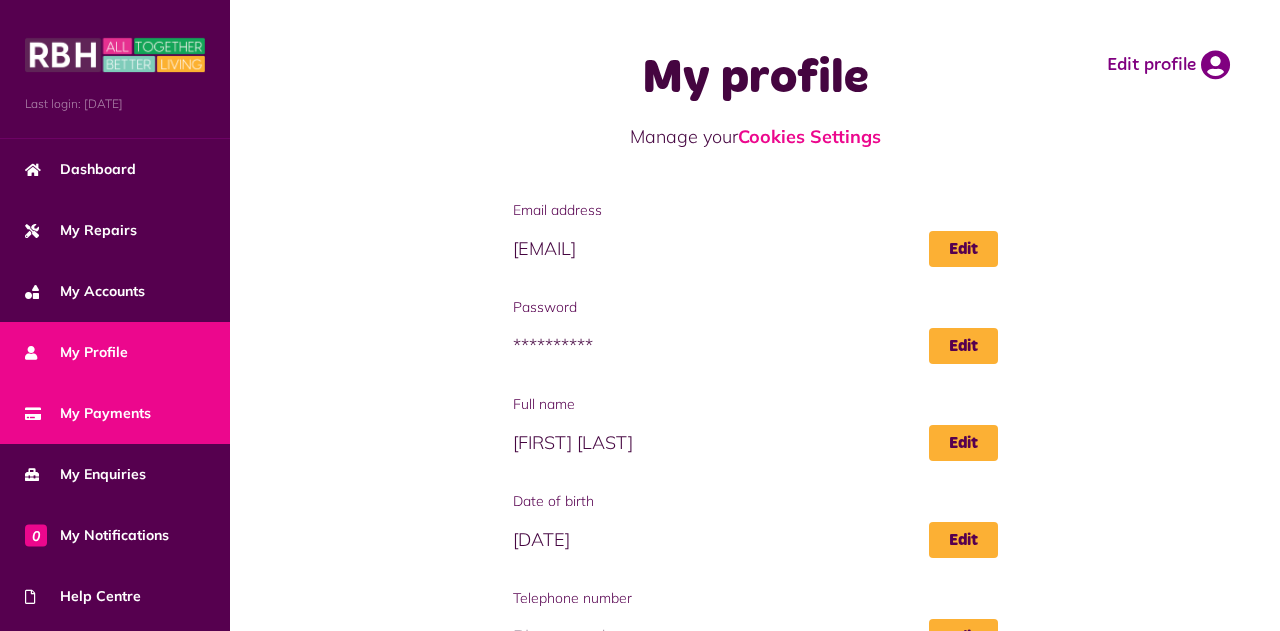 click on "My Payments" at bounding box center (115, 413) 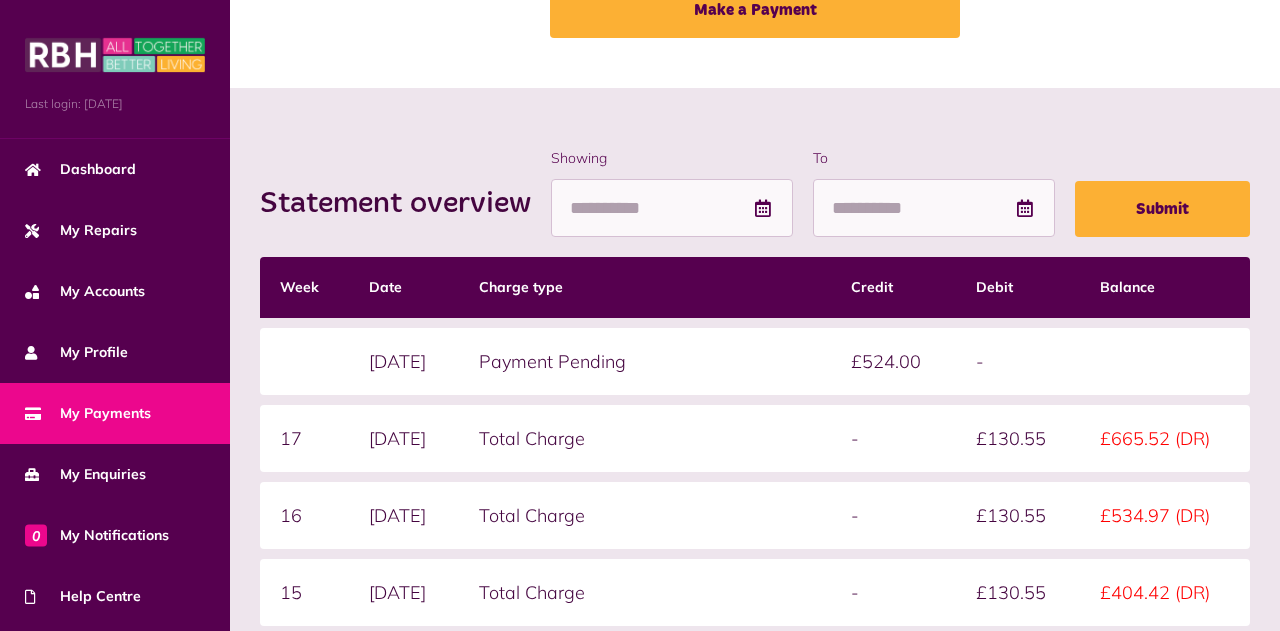 scroll, scrollTop: 124, scrollLeft: 0, axis: vertical 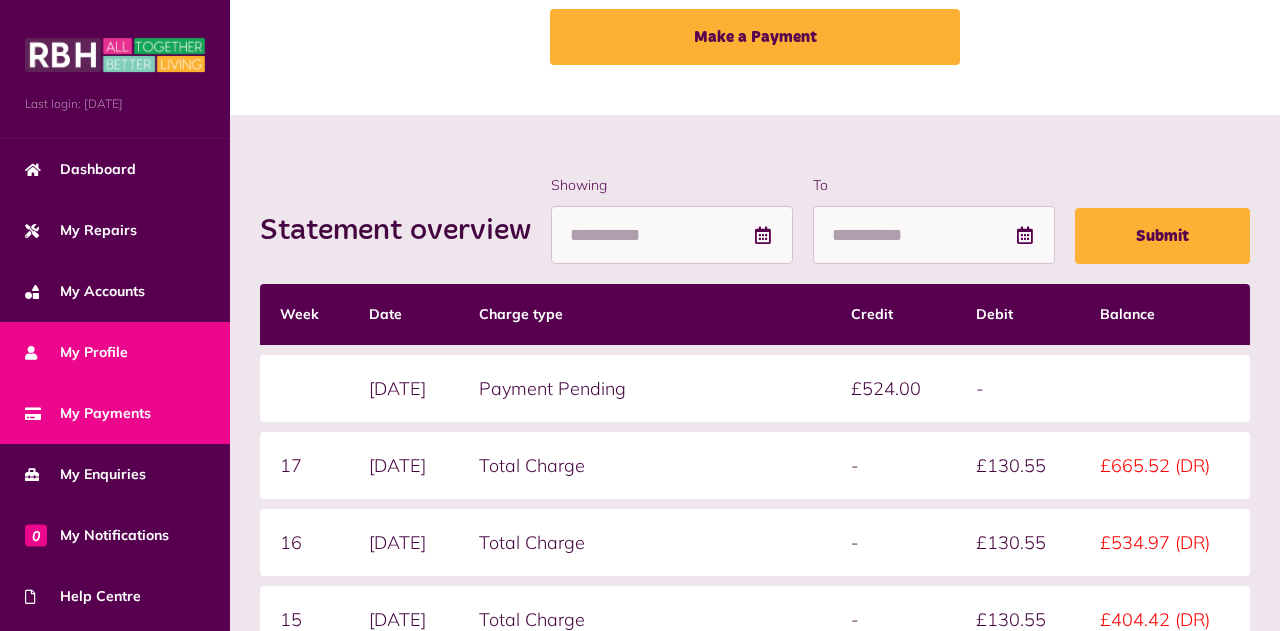 click on "My Profile" at bounding box center (76, 352) 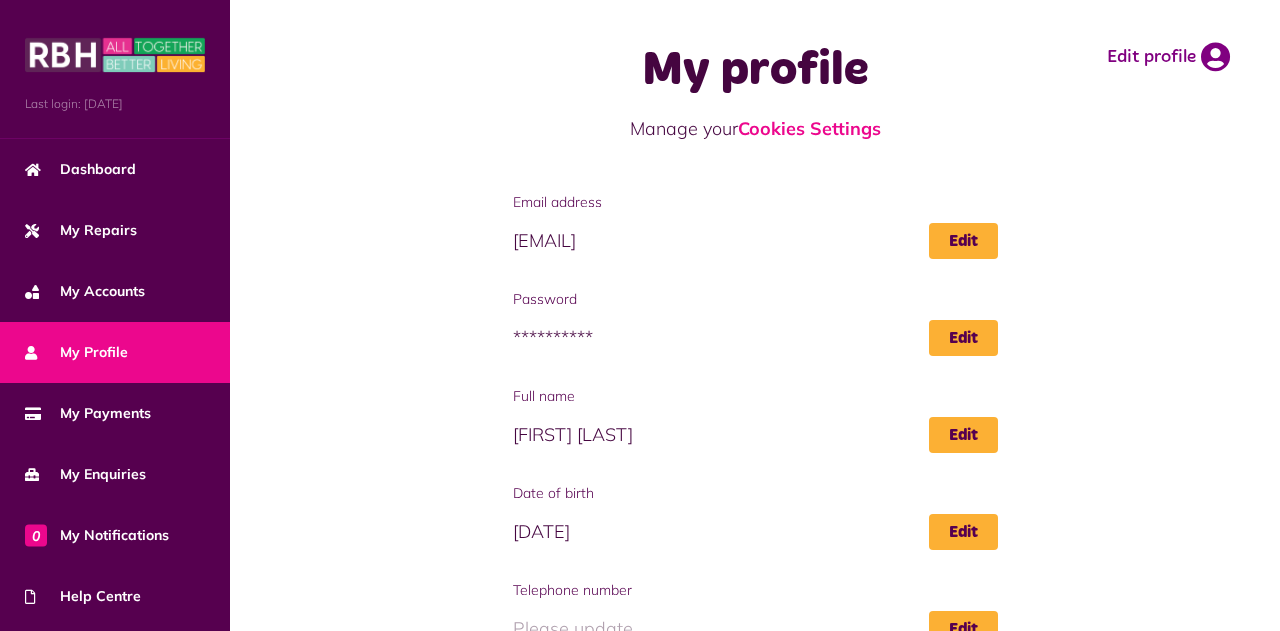 scroll, scrollTop: 0, scrollLeft: 0, axis: both 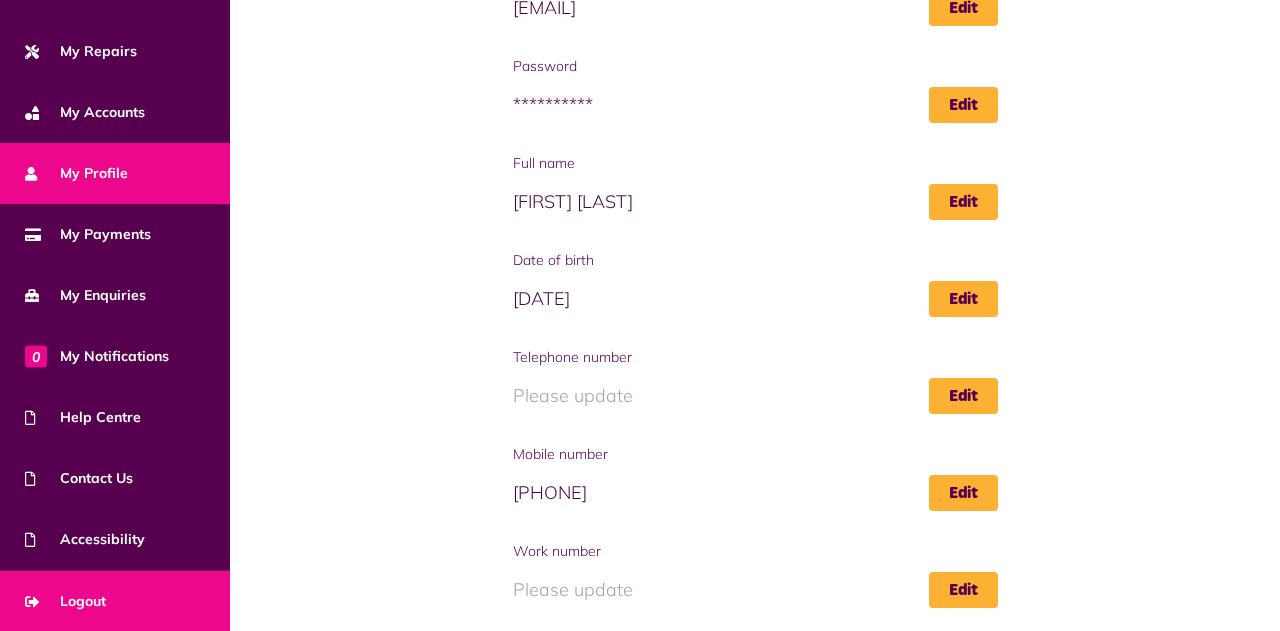 click on "Logout" at bounding box center [65, 601] 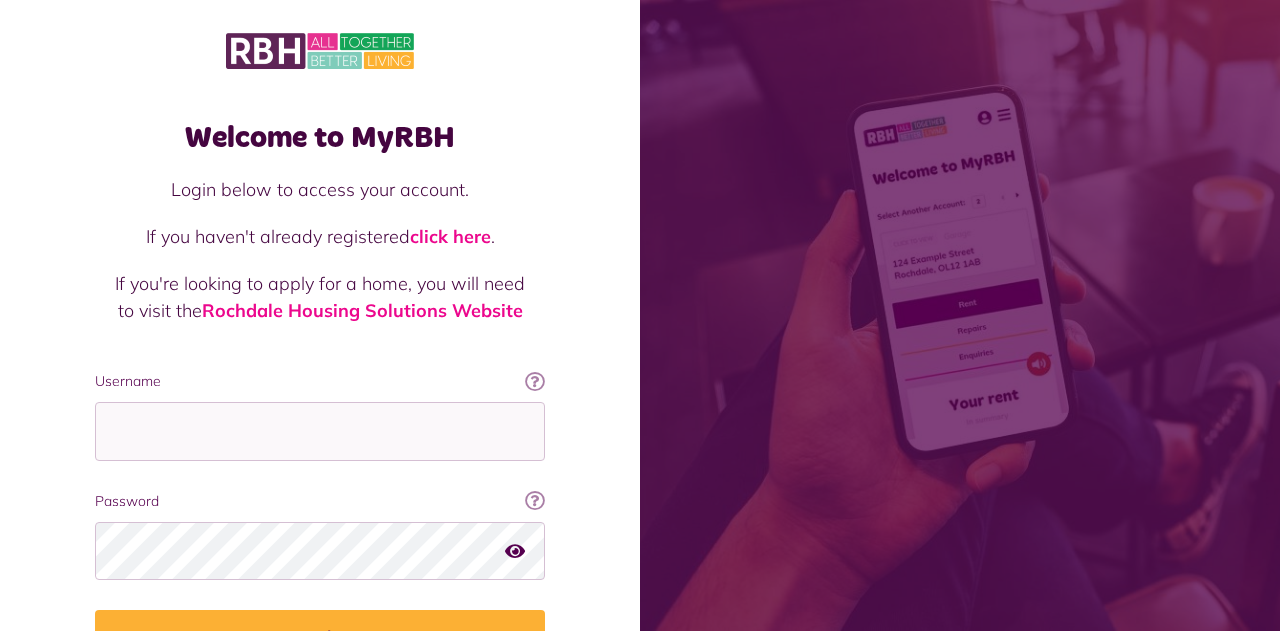 scroll, scrollTop: 0, scrollLeft: 0, axis: both 